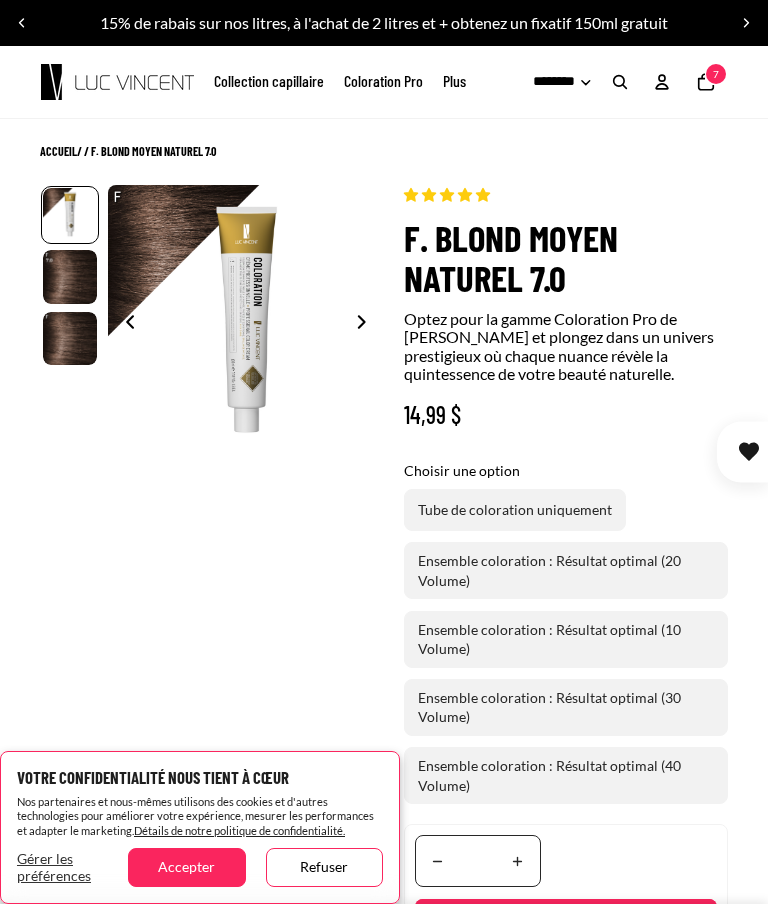 scroll, scrollTop: 0, scrollLeft: 0, axis: both 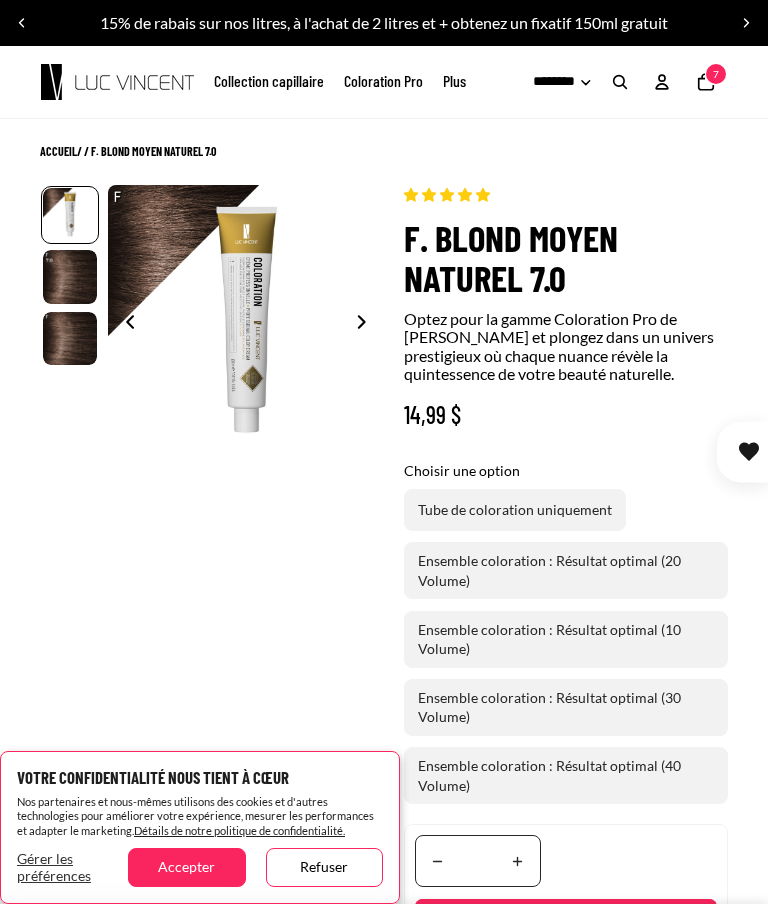 click on "Translation missing: fr.accessibility.increase_quantity" at bounding box center [518, 861] 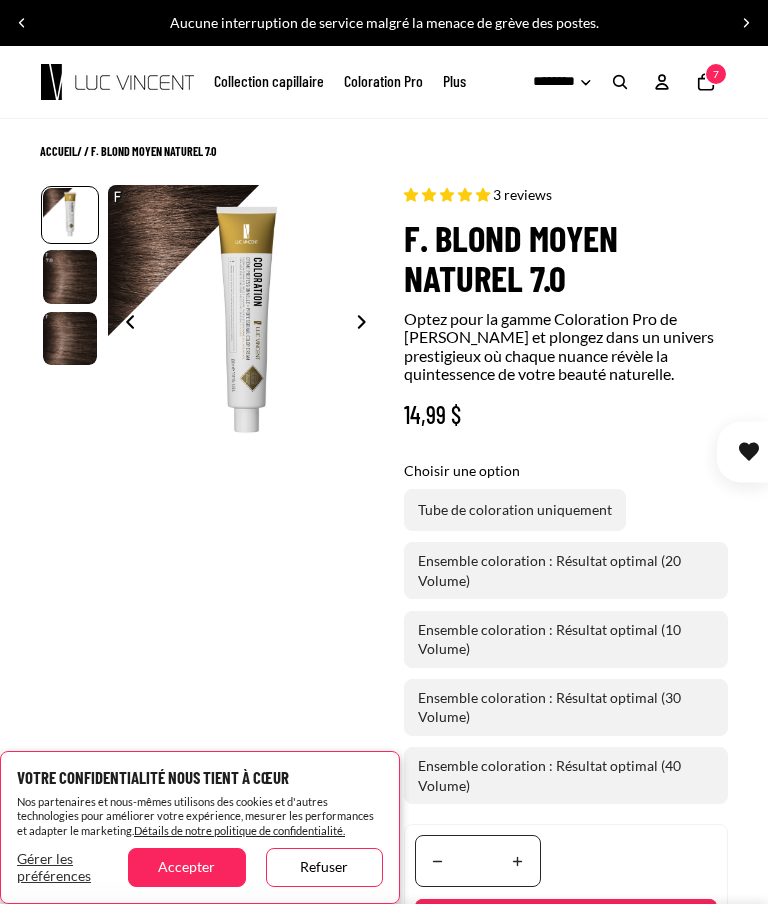 select on "**********" 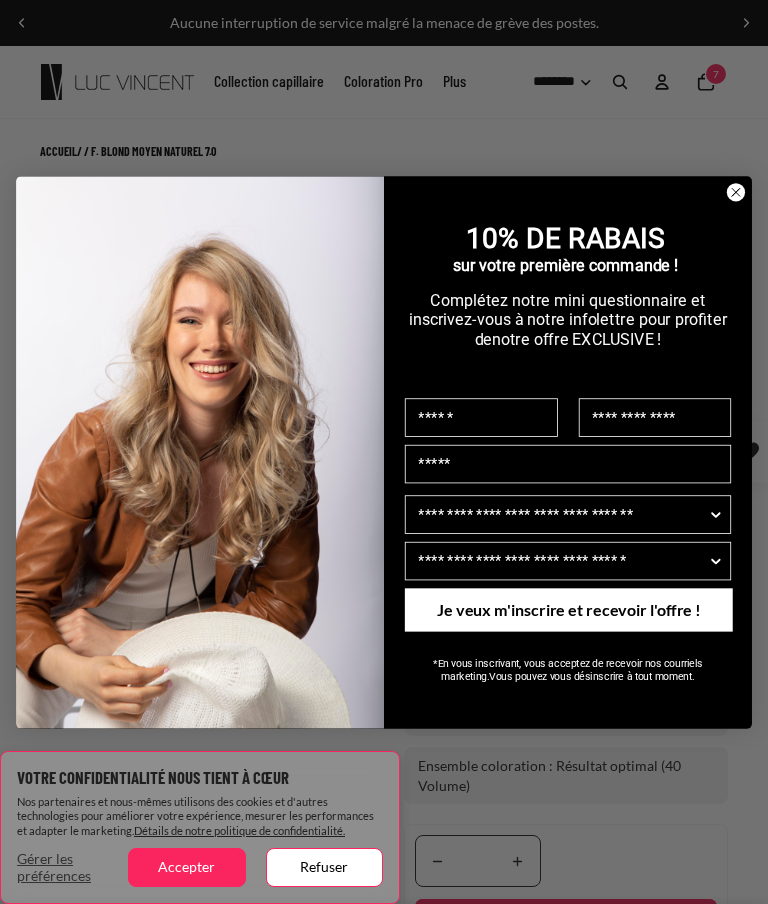 scroll, scrollTop: 0, scrollLeft: 1466, axis: horizontal 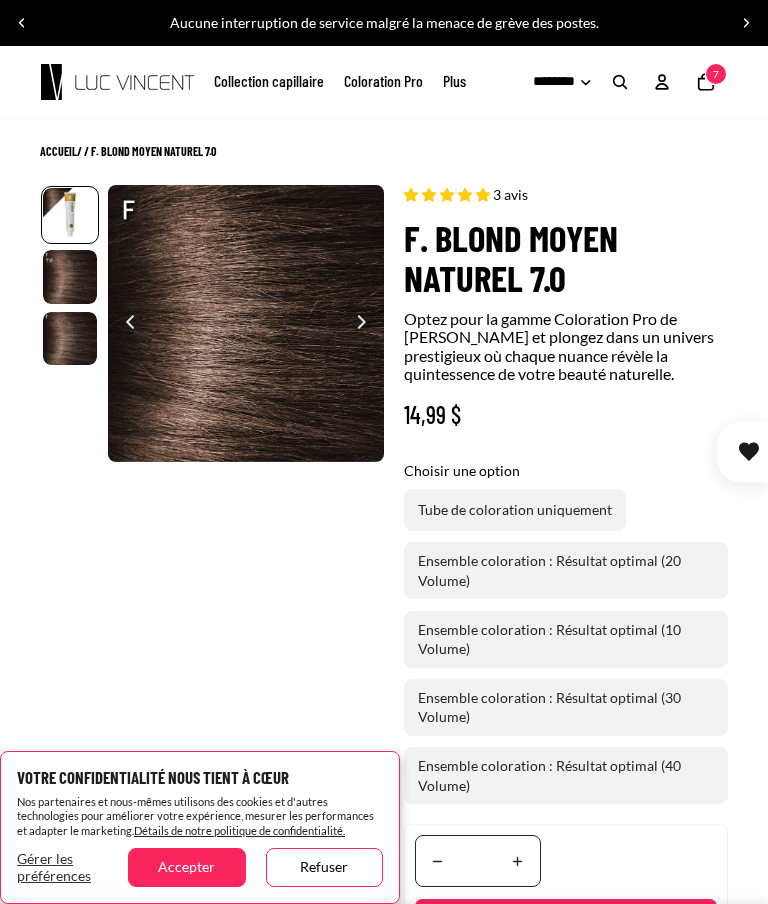 click on "Accepter" at bounding box center [186, 867] 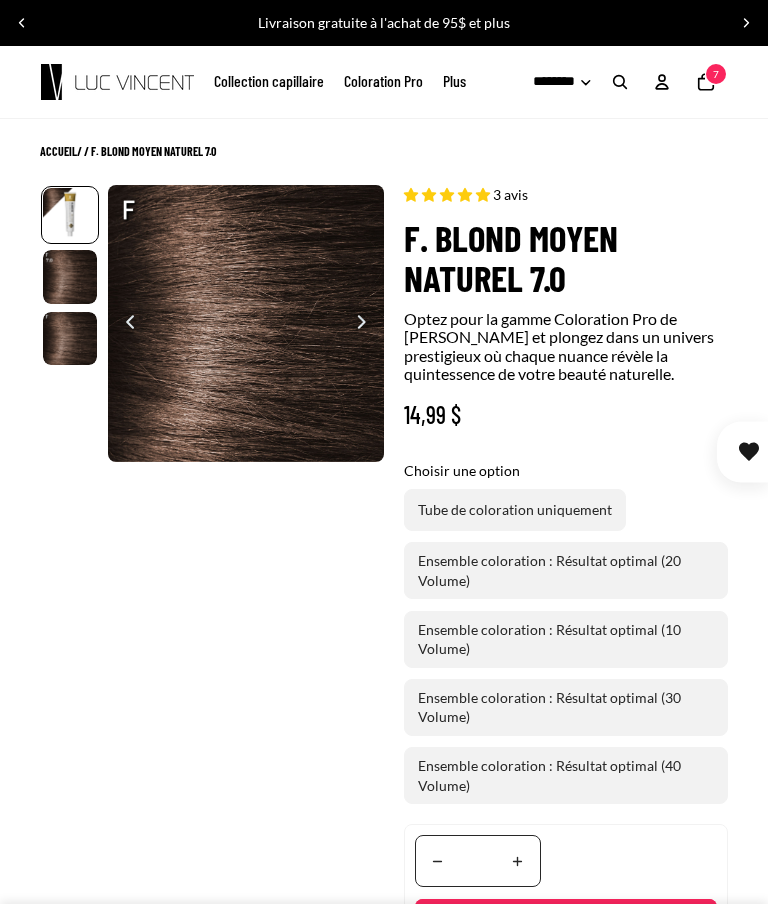 click on "Translation missing: fr.accessibility.increase_quantity" at bounding box center [518, 861] 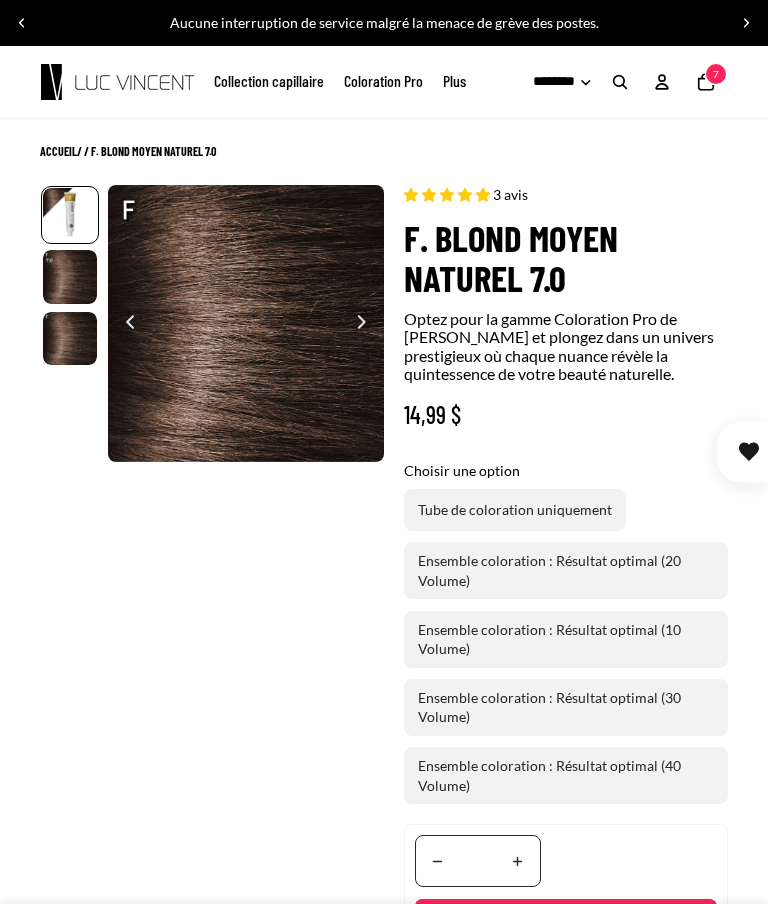 click on "Ajouté" at bounding box center [566, 925] 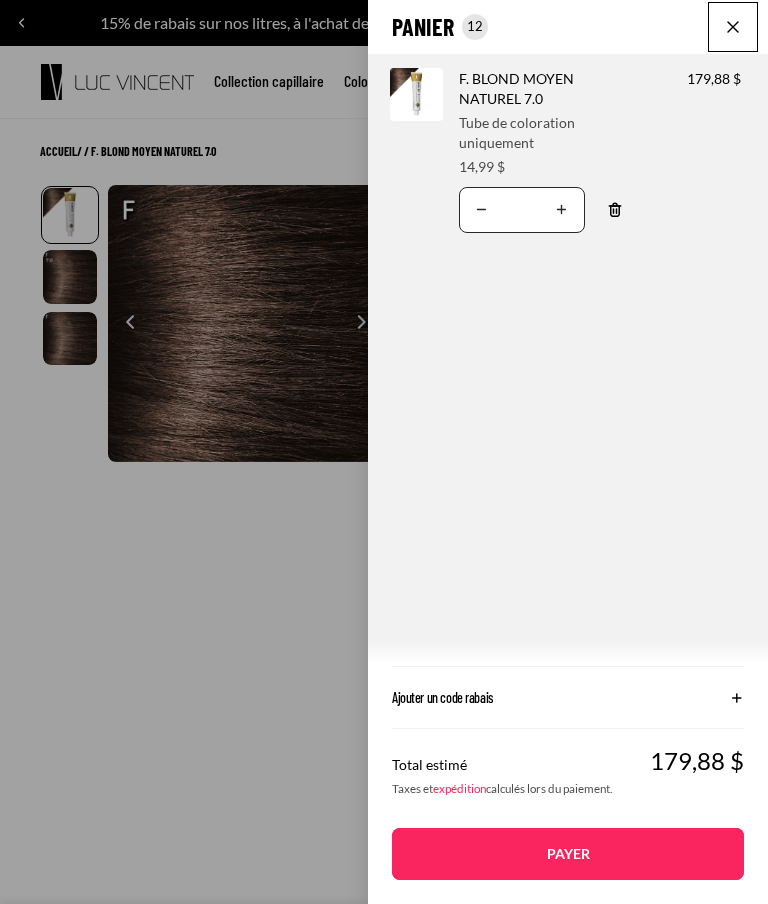 click on "Translation missing: fr.accessibility.decrease_quantity" at bounding box center (482, 210) 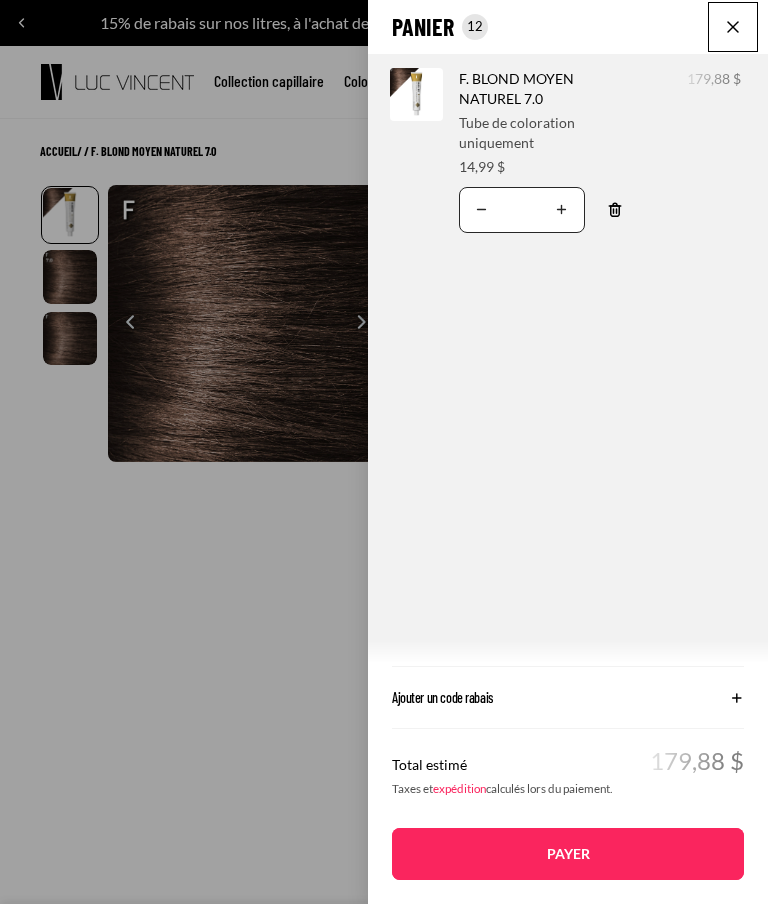 click on "Panier
Nombre total d'articles dans le panier: 12
12
12
Total du panier
179,88CAD
Image de produit
Informations sur le produit
Quantité
Nombre total de produits
F. BLOND MOYEN NATUREL 7.0
Choisir une option:" 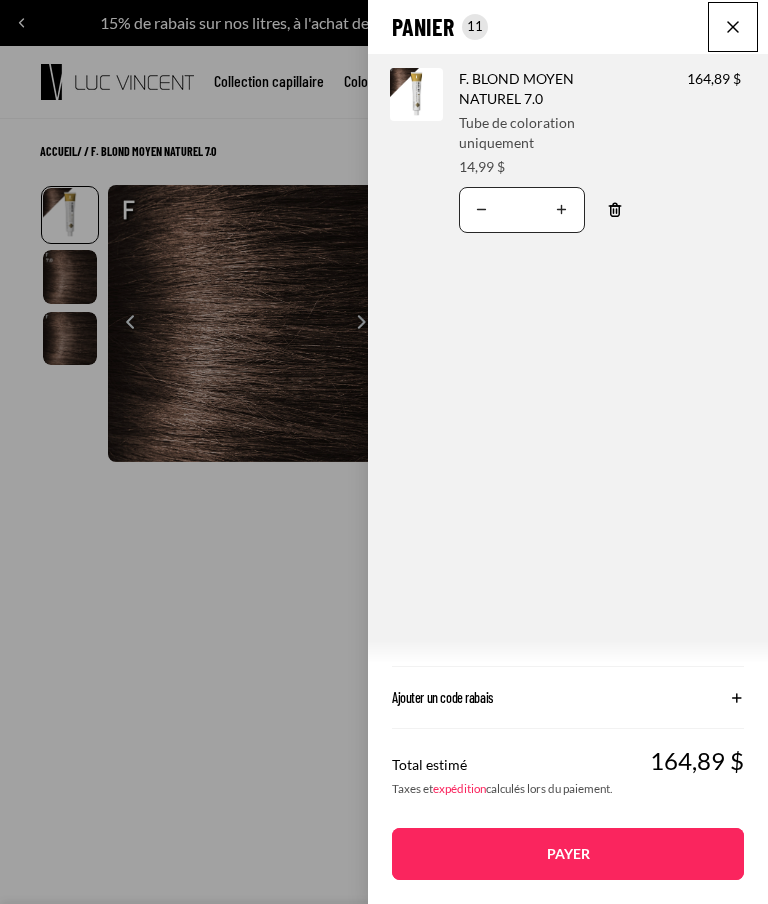 click on "Translation missing: fr.accessibility.decrease_quantity" at bounding box center [482, 210] 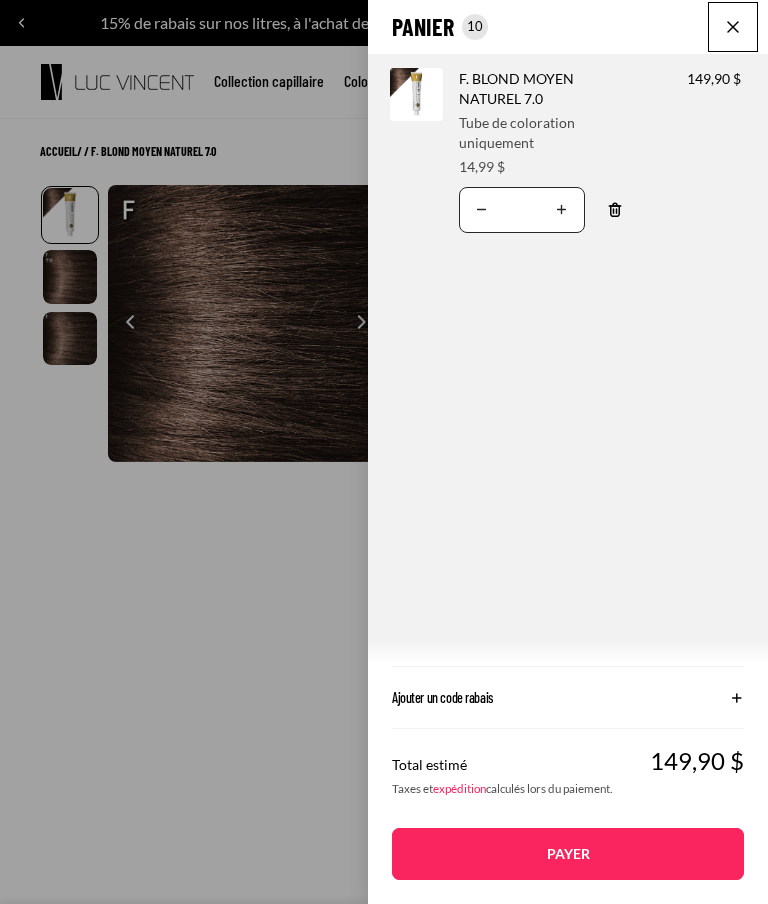 click on "Translation missing: fr.accessibility.decrease_quantity" at bounding box center [482, 210] 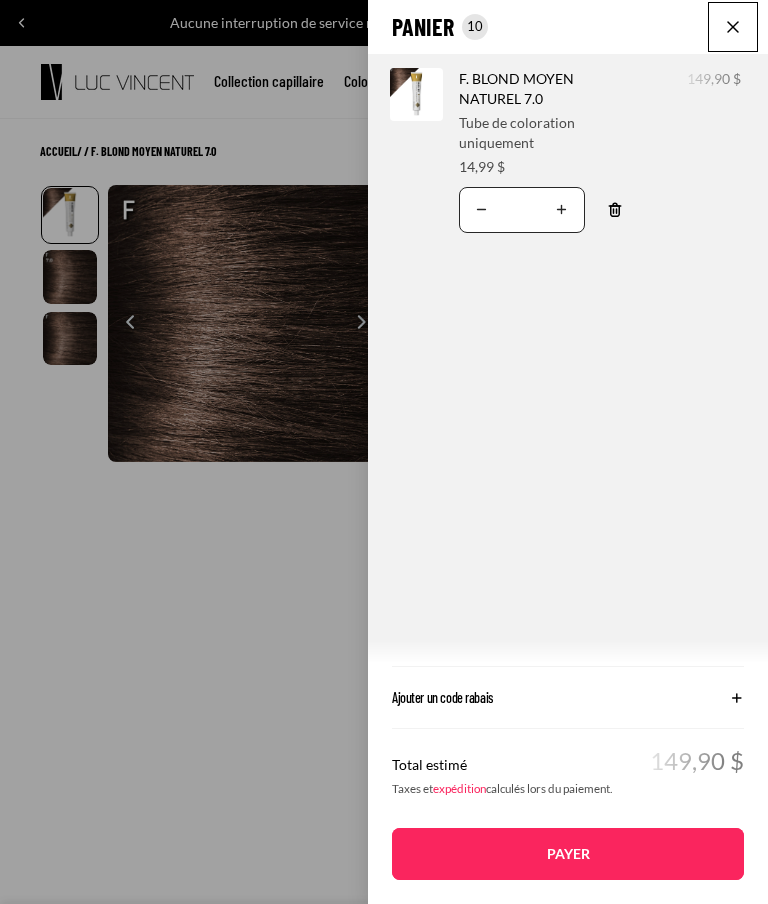 click on "Panier
Nombre total d'articles dans le panier: 10
10
10
Total du panier
149,90CAD
Image de produit
Informations sur le produit
Quantité
Nombre total de produits
F. BLOND MOYEN NATUREL 7.0
Choisir une option:" 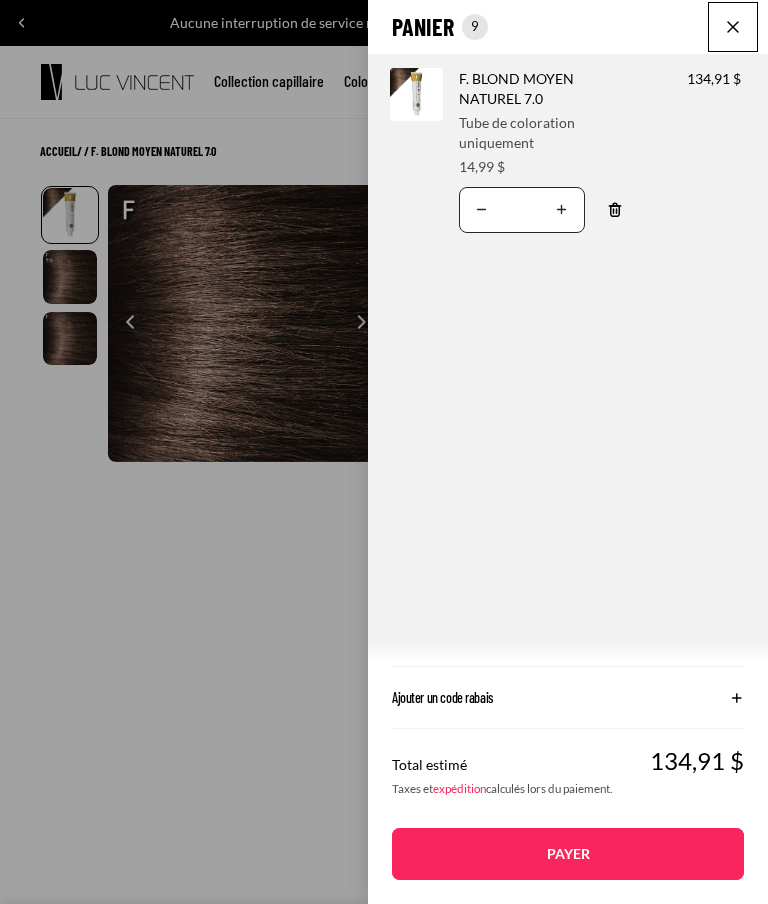 click on "Translation missing: fr.accessibility.decrease_quantity" at bounding box center [482, 210] 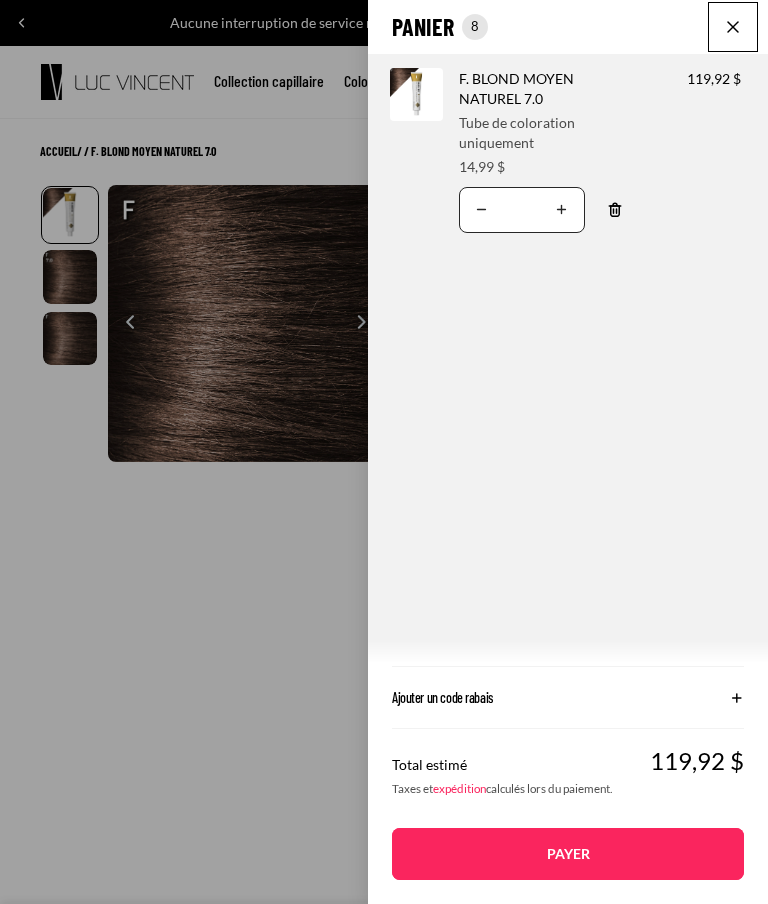 click on "Translation missing: fr.accessibility.decrease_quantity" at bounding box center [482, 210] 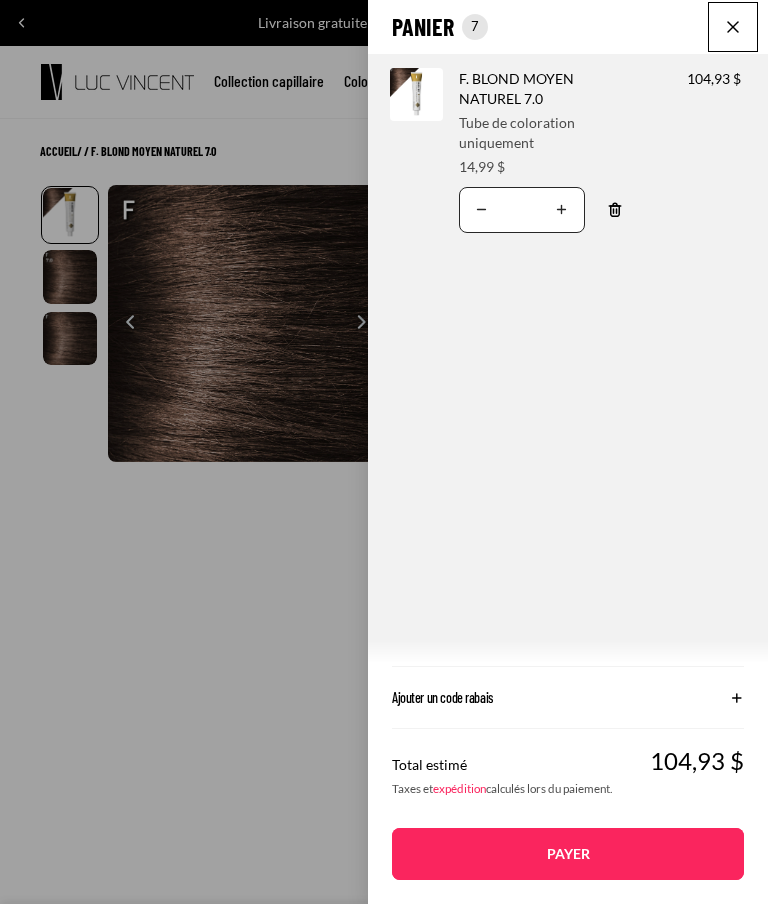 click on "Translation missing: fr.accessibility.decrease_quantity" at bounding box center [482, 210] 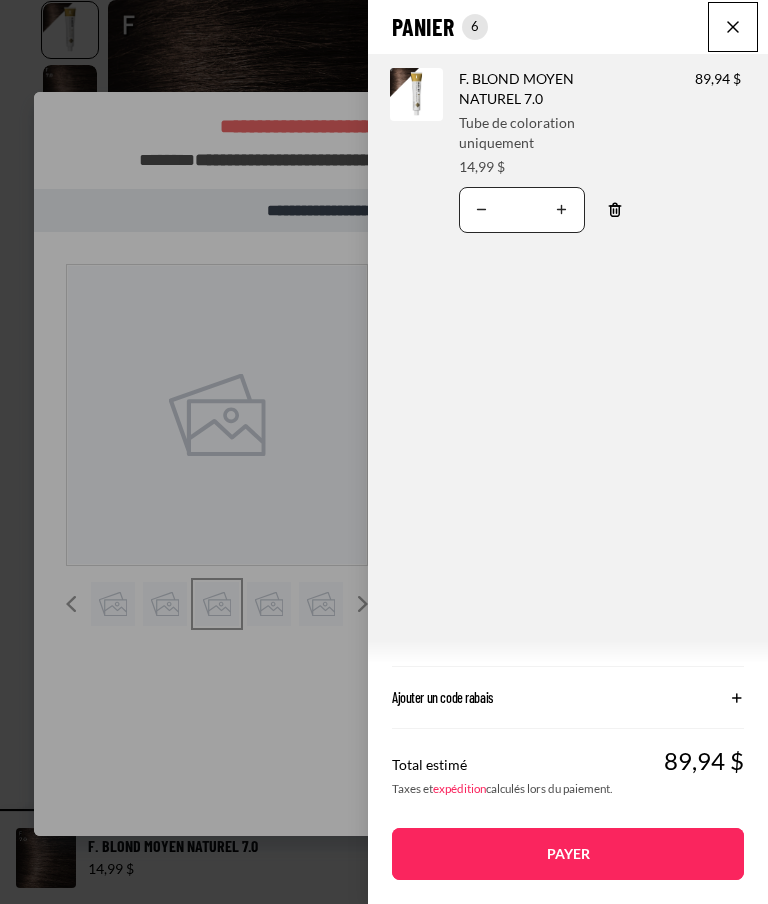 scroll, scrollTop: 958, scrollLeft: 0, axis: vertical 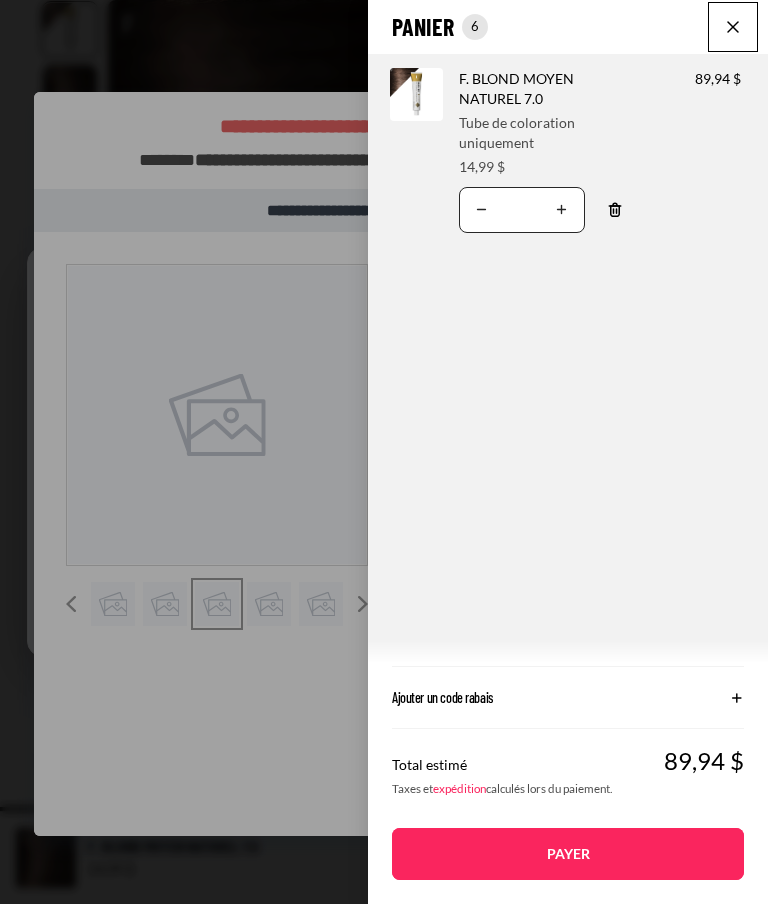 click at bounding box center [733, 27] 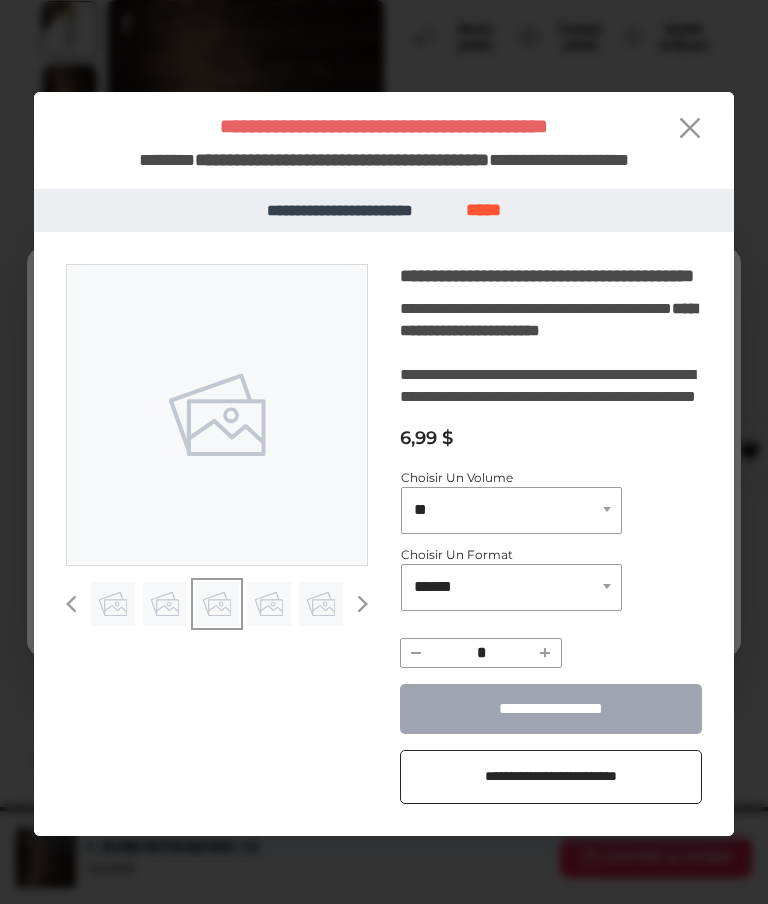 click on "**********" at bounding box center (551, 708) 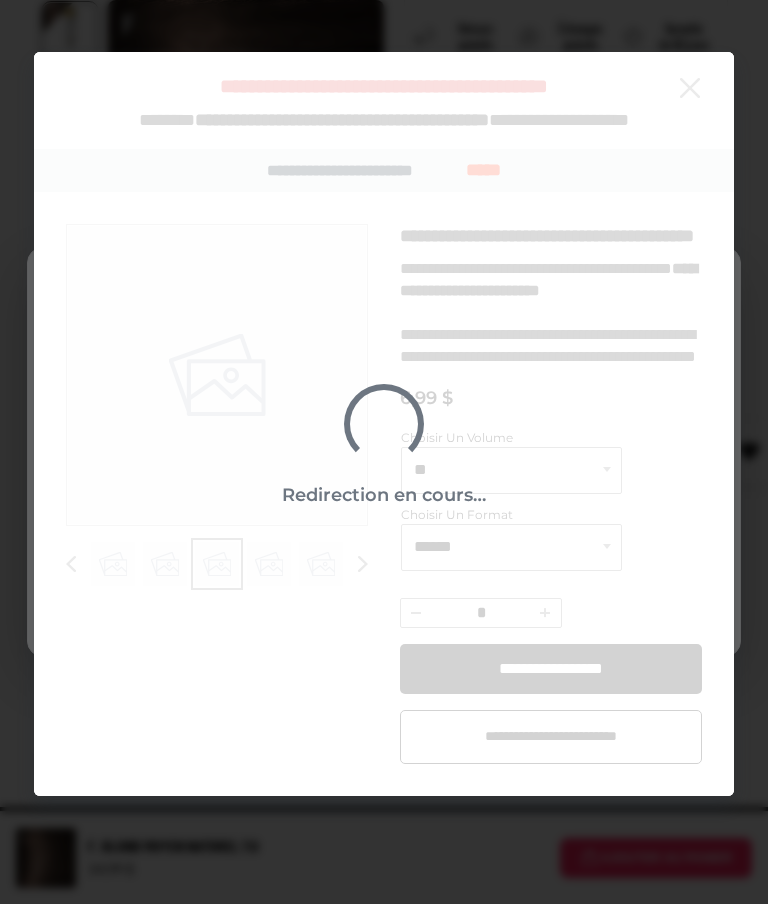 scroll, scrollTop: 1038, scrollLeft: 0, axis: vertical 